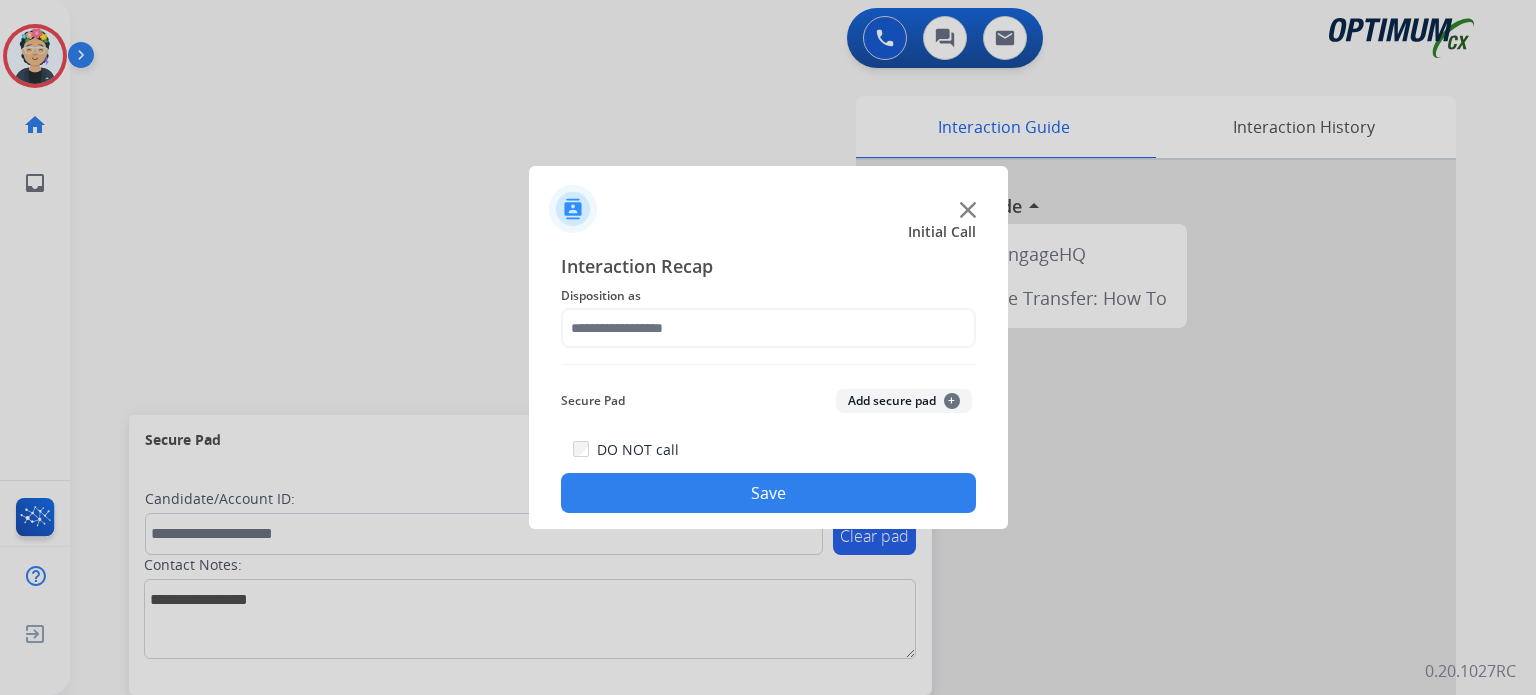 scroll, scrollTop: 0, scrollLeft: 0, axis: both 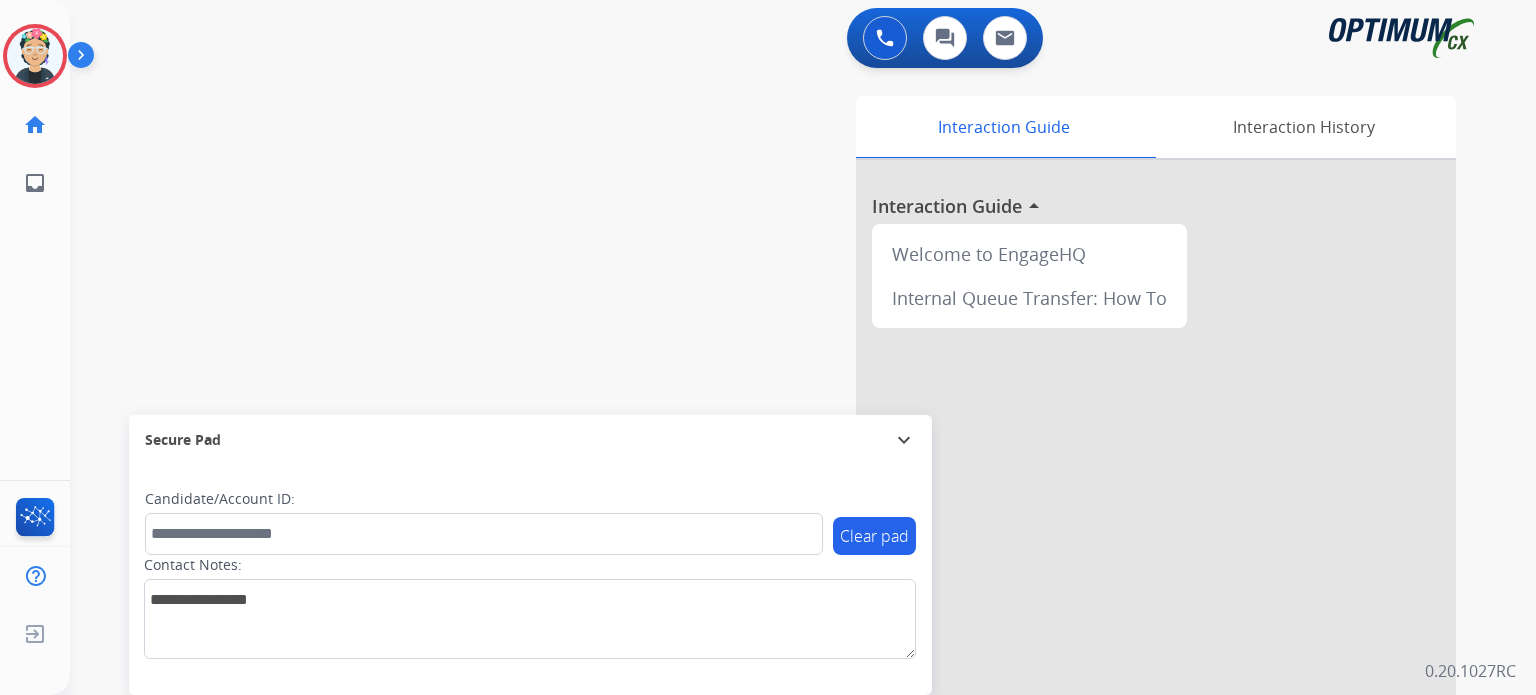 click at bounding box center [1156, 533] 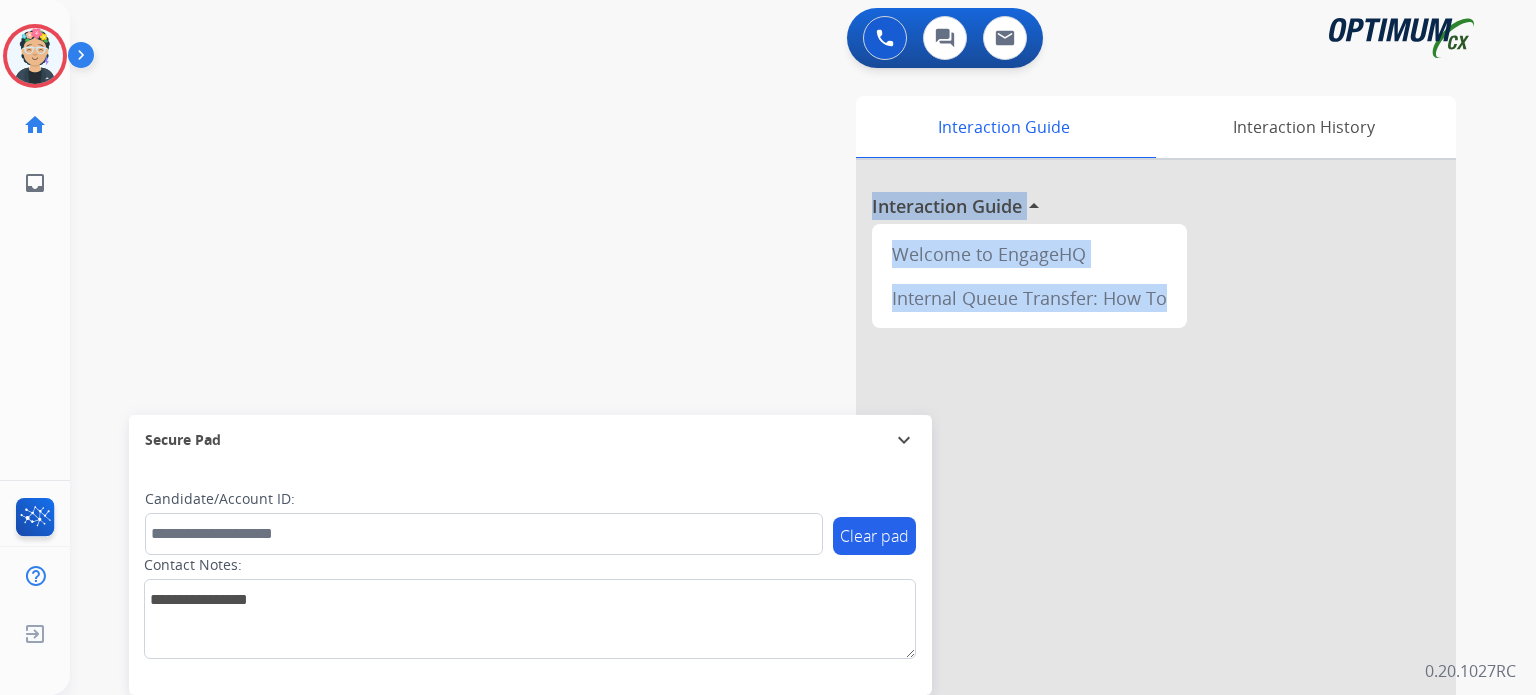 click on "Interaction Guide" at bounding box center (947, 206) 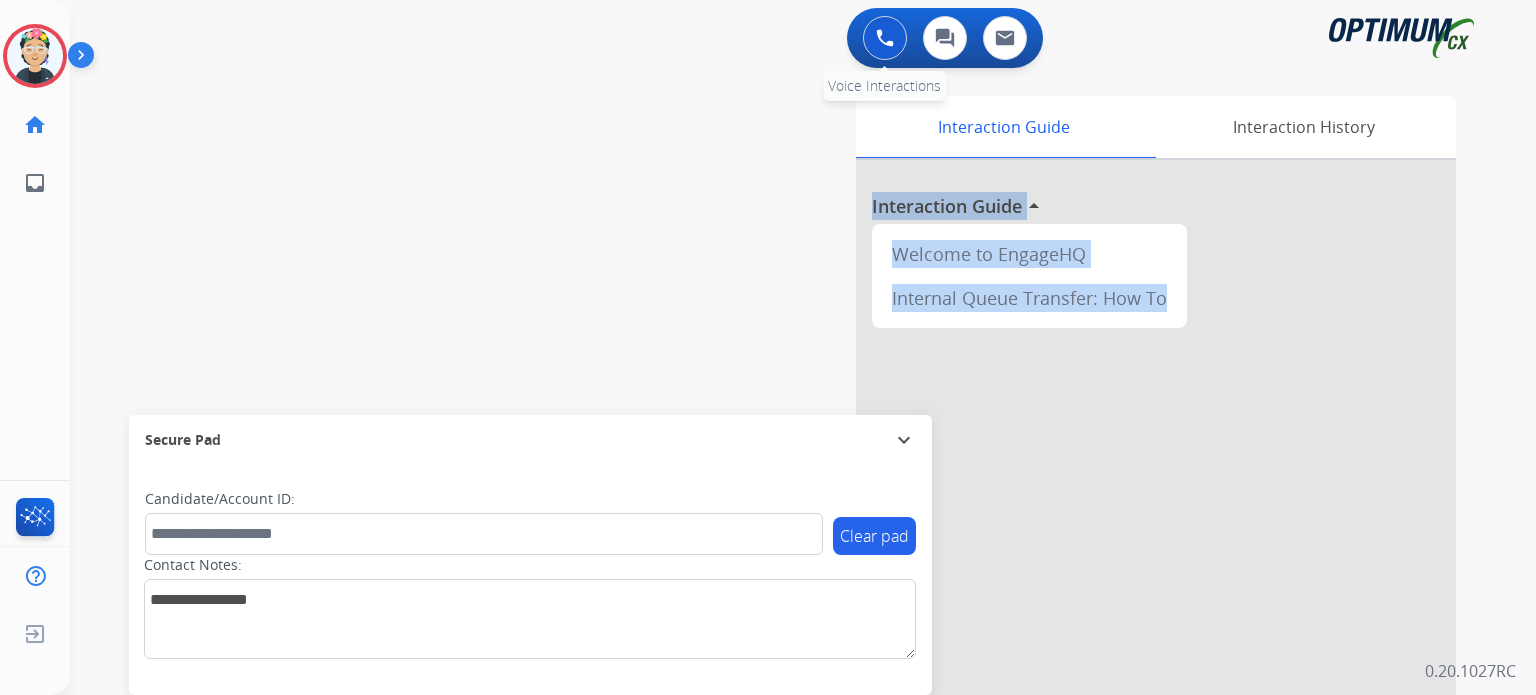 click at bounding box center [885, 38] 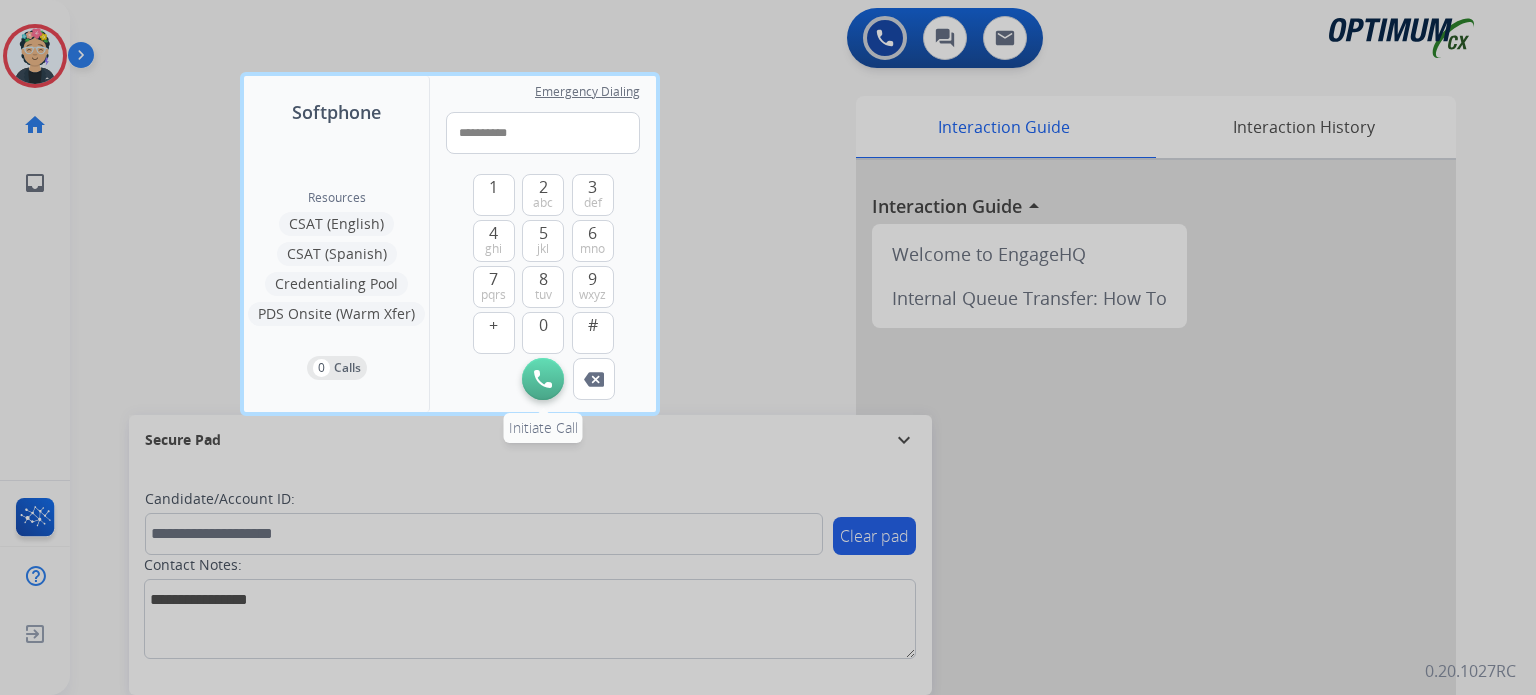 type on "**********" 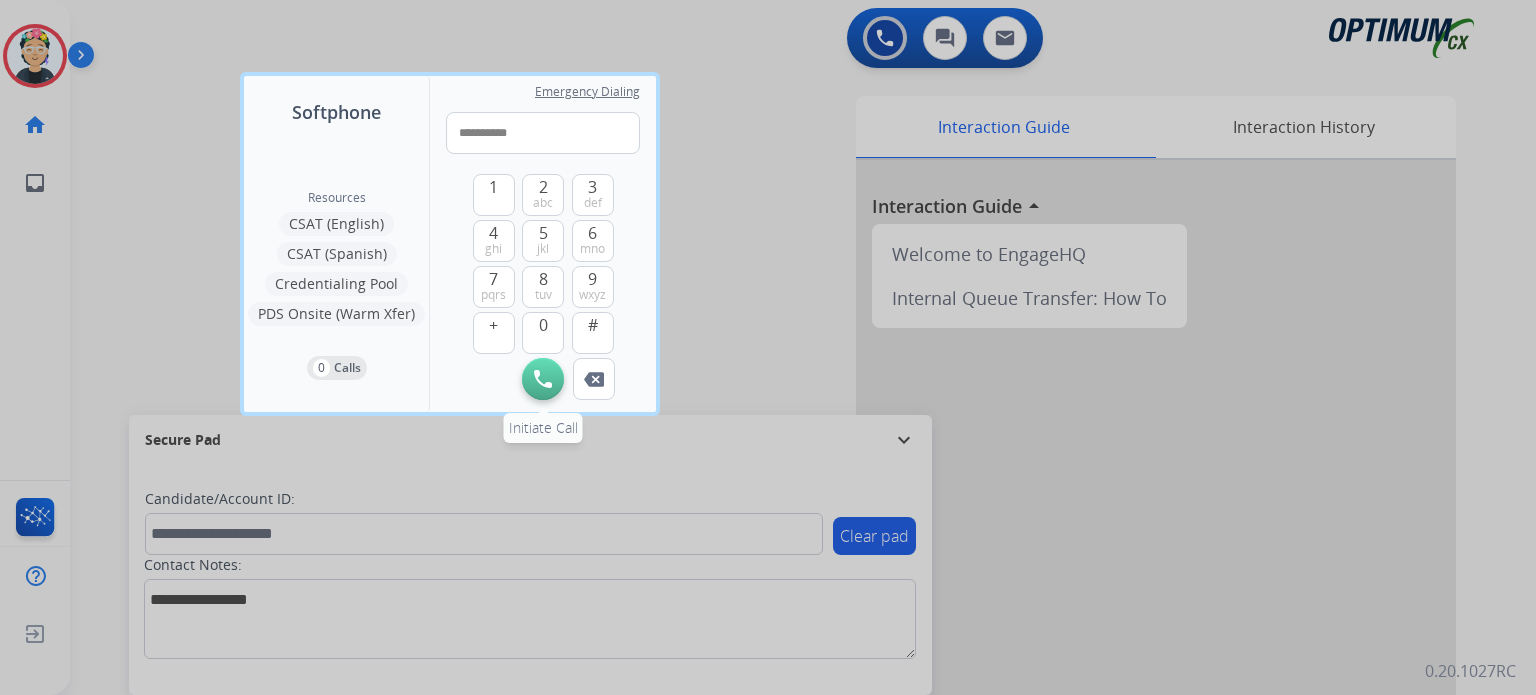 click at bounding box center (543, 379) 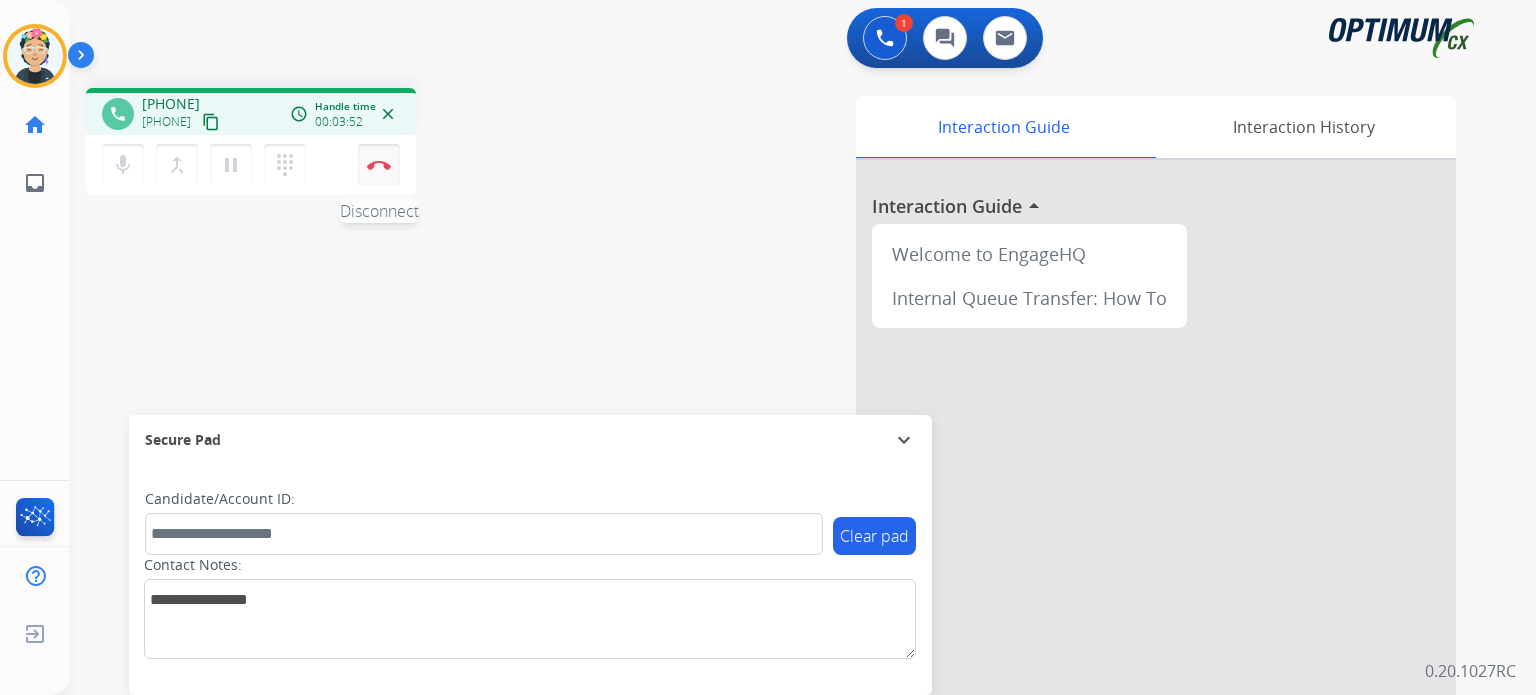 click on "Disconnect" at bounding box center (379, 165) 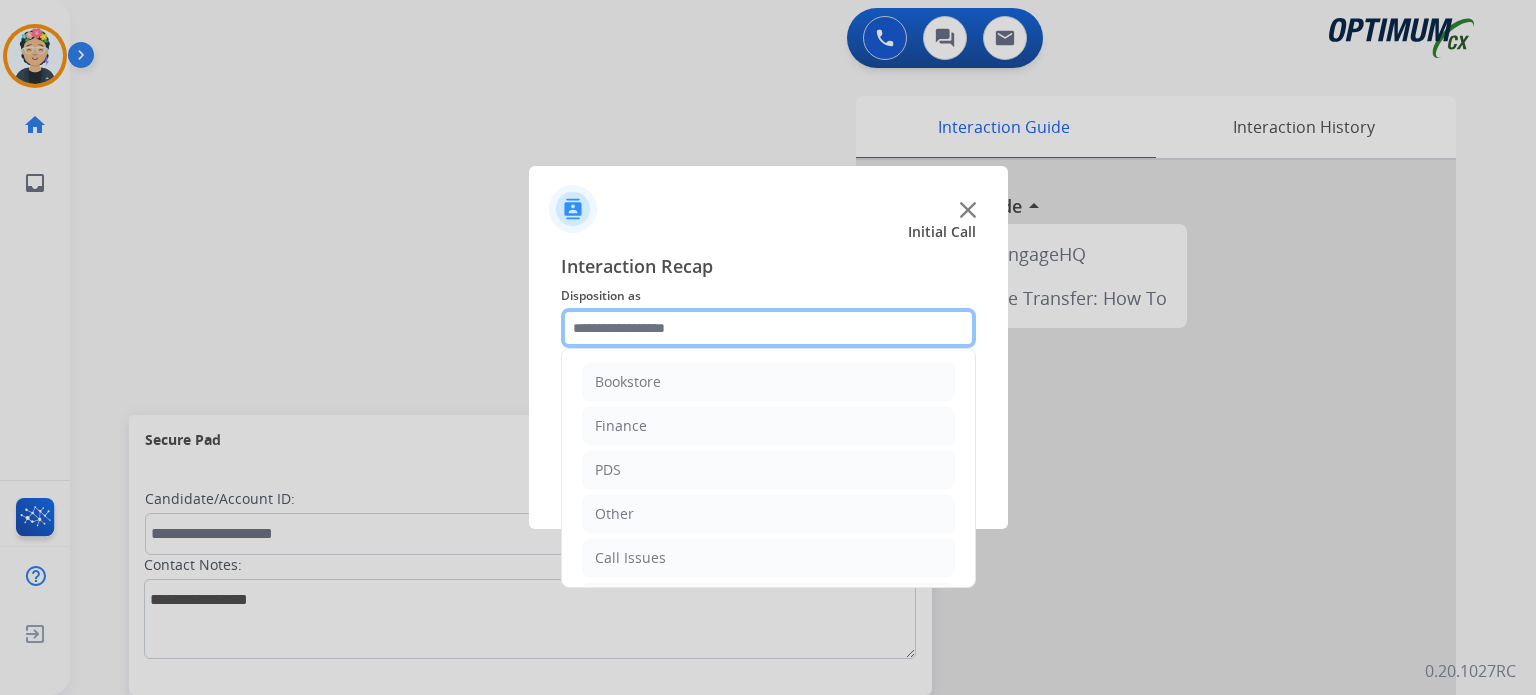 click 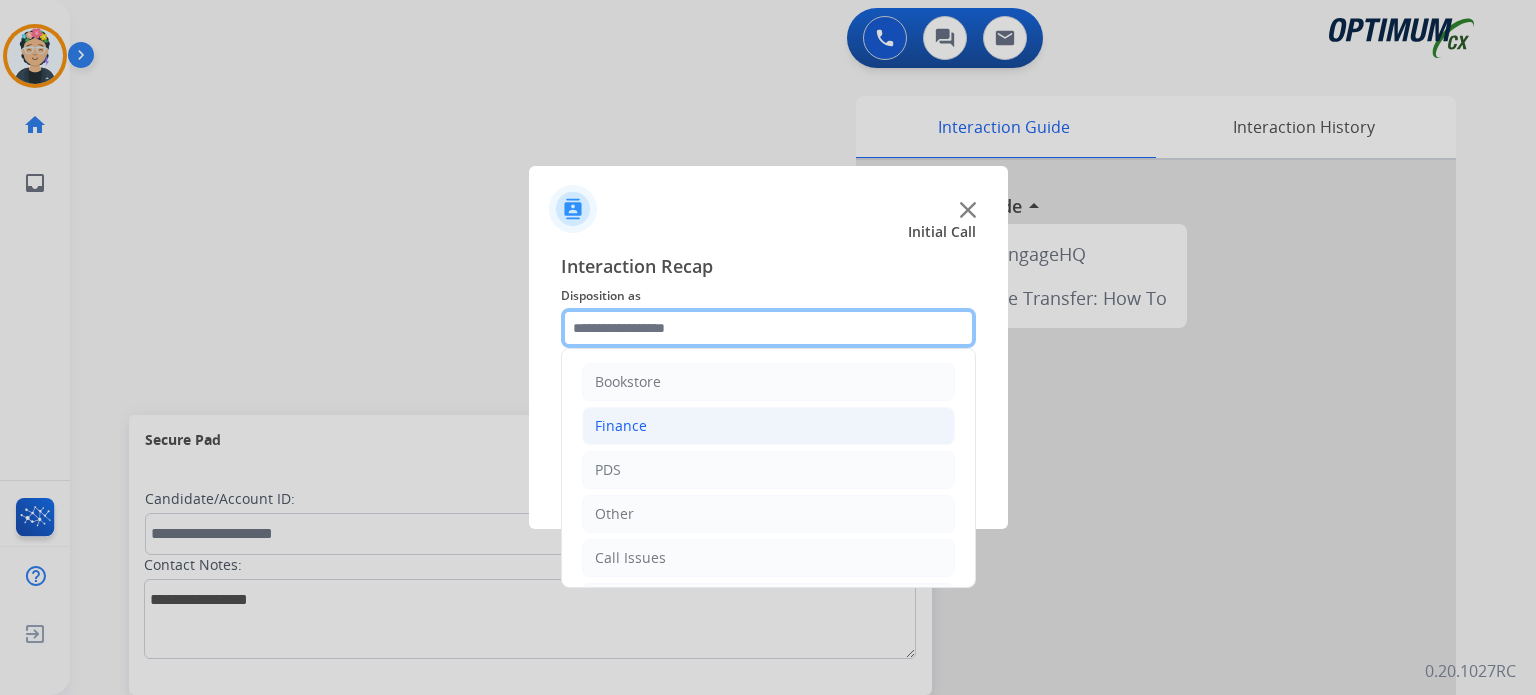 scroll, scrollTop: 132, scrollLeft: 0, axis: vertical 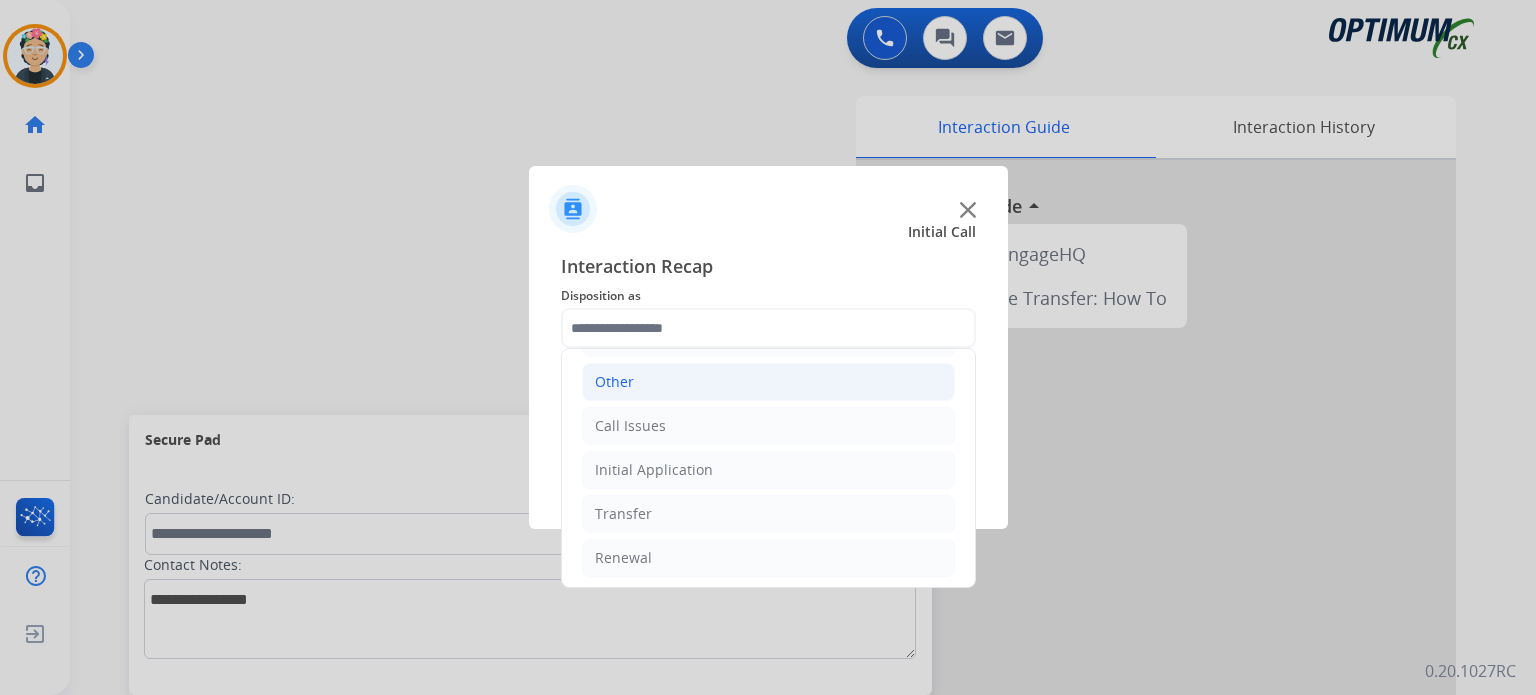 click on "Other" 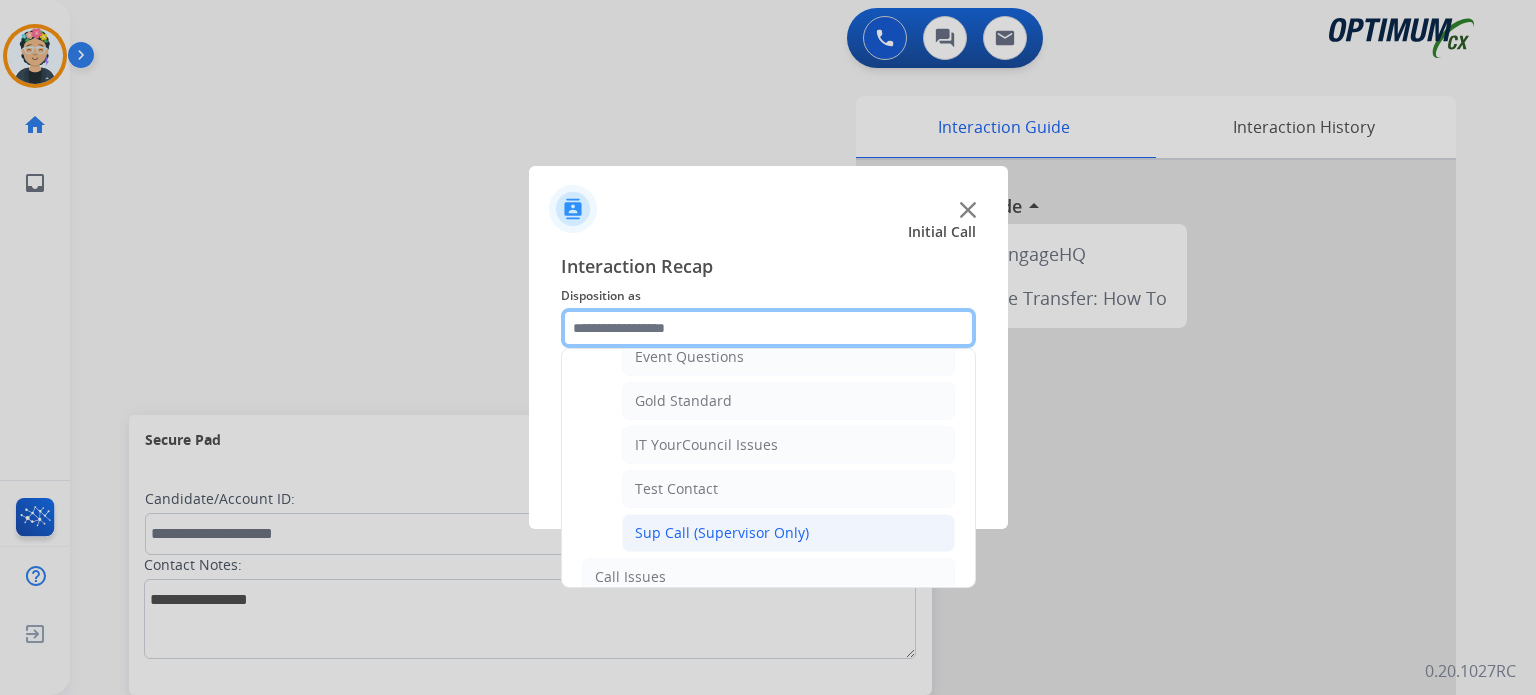 scroll, scrollTop: 332, scrollLeft: 0, axis: vertical 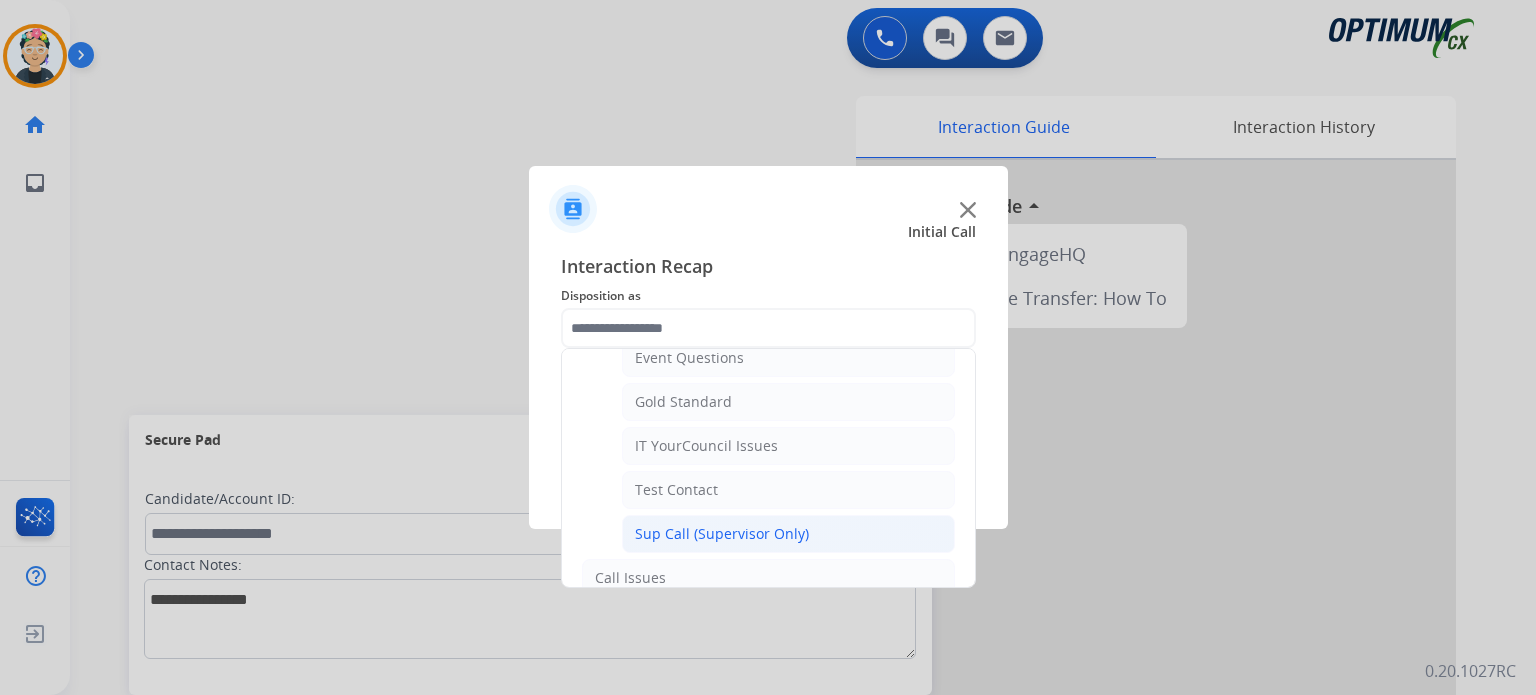 click on "Sup Call (Supervisor Only)" 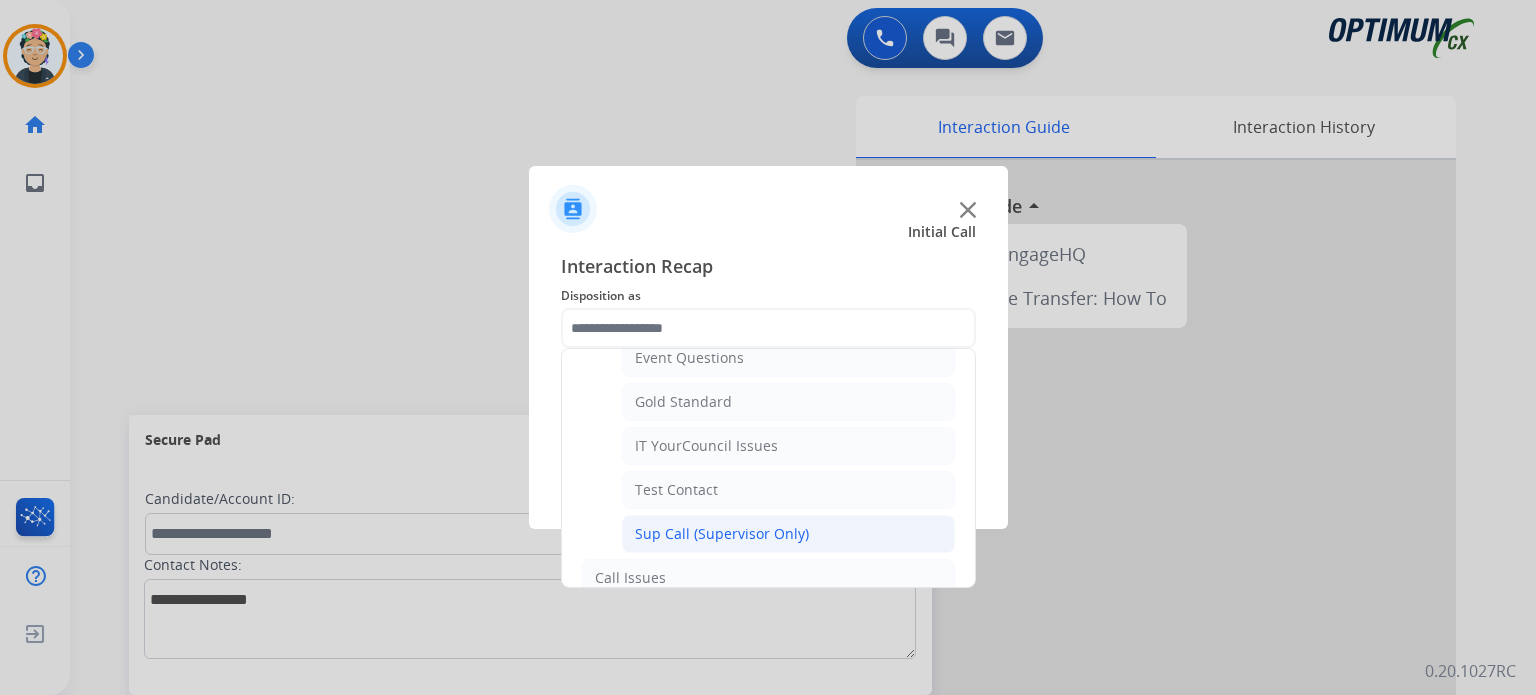 type on "**********" 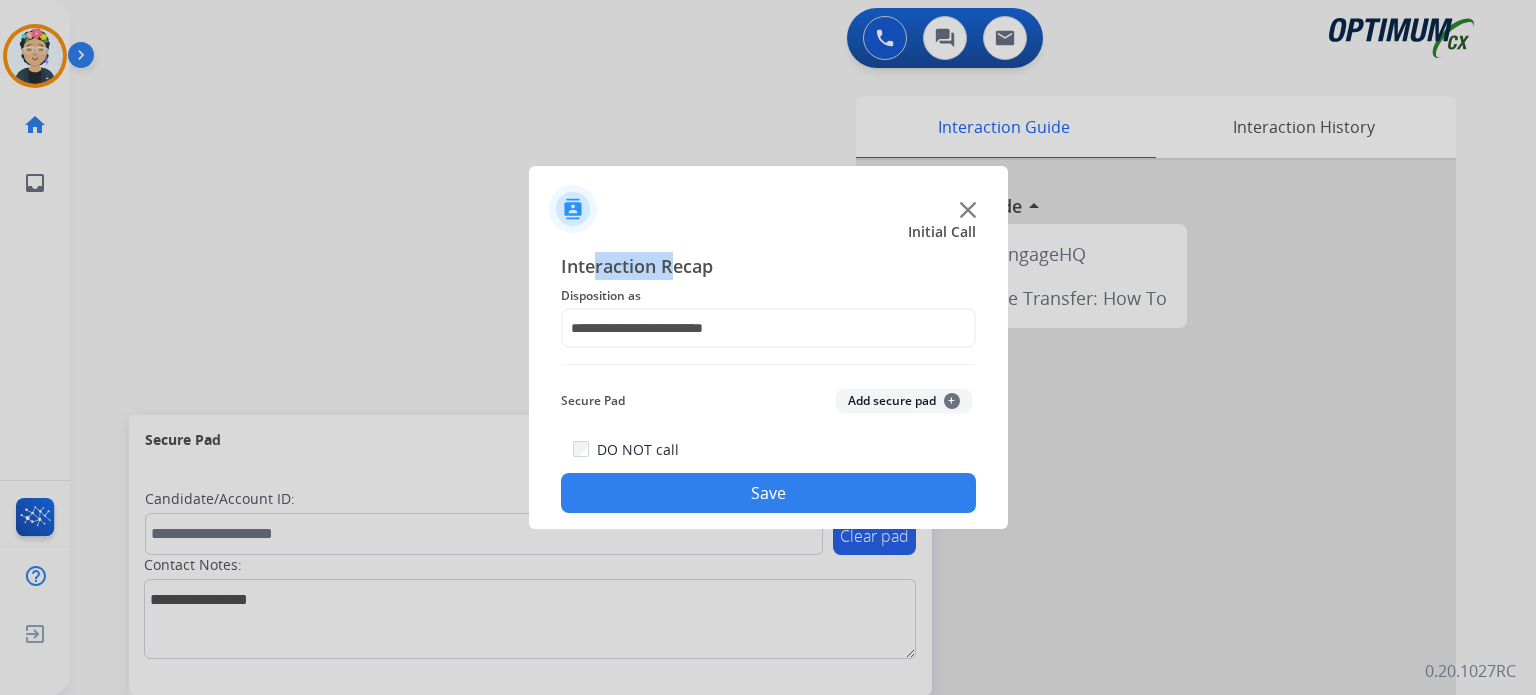 drag, startPoint x: 596, startPoint y: 263, endPoint x: 677, endPoint y: 272, distance: 81.49847 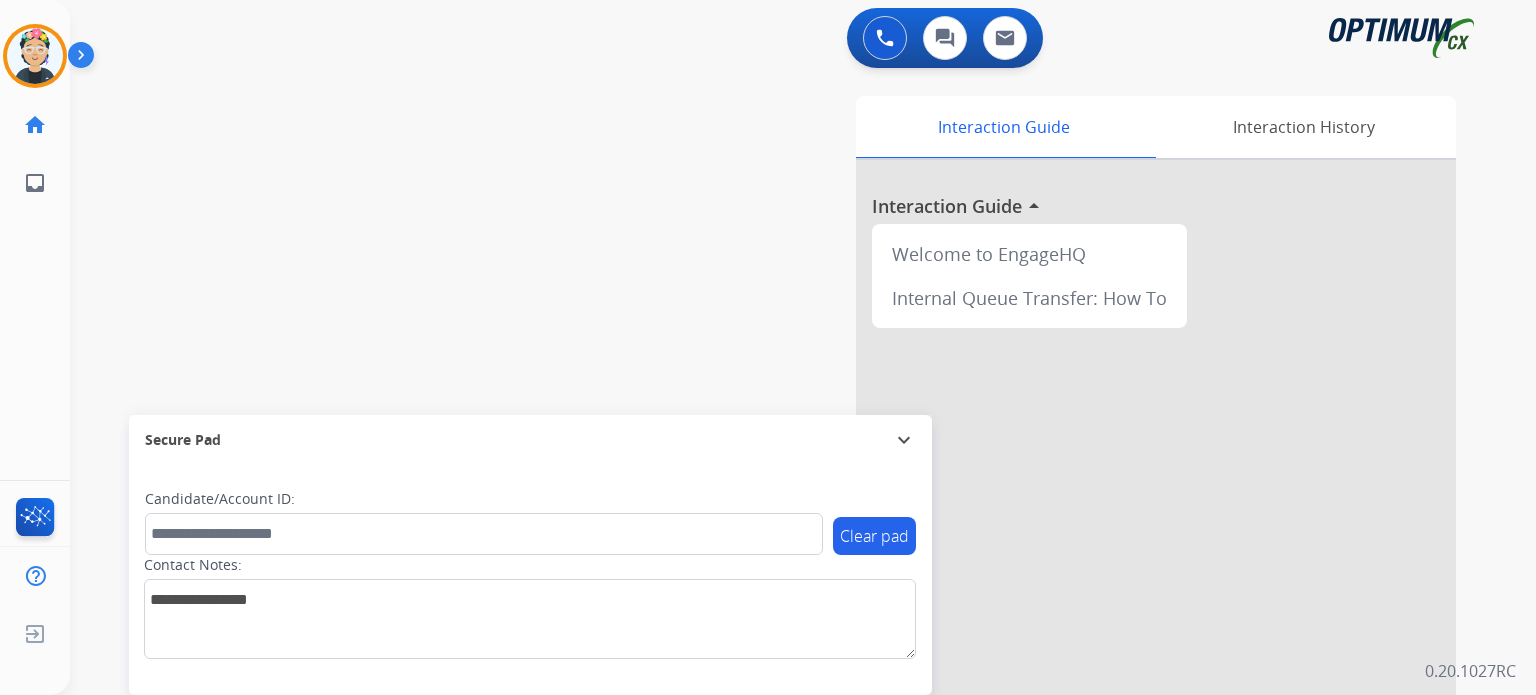 click on "swap_horiz Break voice bridge close_fullscreen Connect 3-Way Call merge_type Separate 3-Way Call  Interaction Guide   Interaction History  Interaction Guide arrow_drop_up  Welcome to EngageHQ   Internal Queue Transfer: How To  Secure Pad expand_more Clear pad Candidate/Account ID: Contact Notes:" at bounding box center (779, 489) 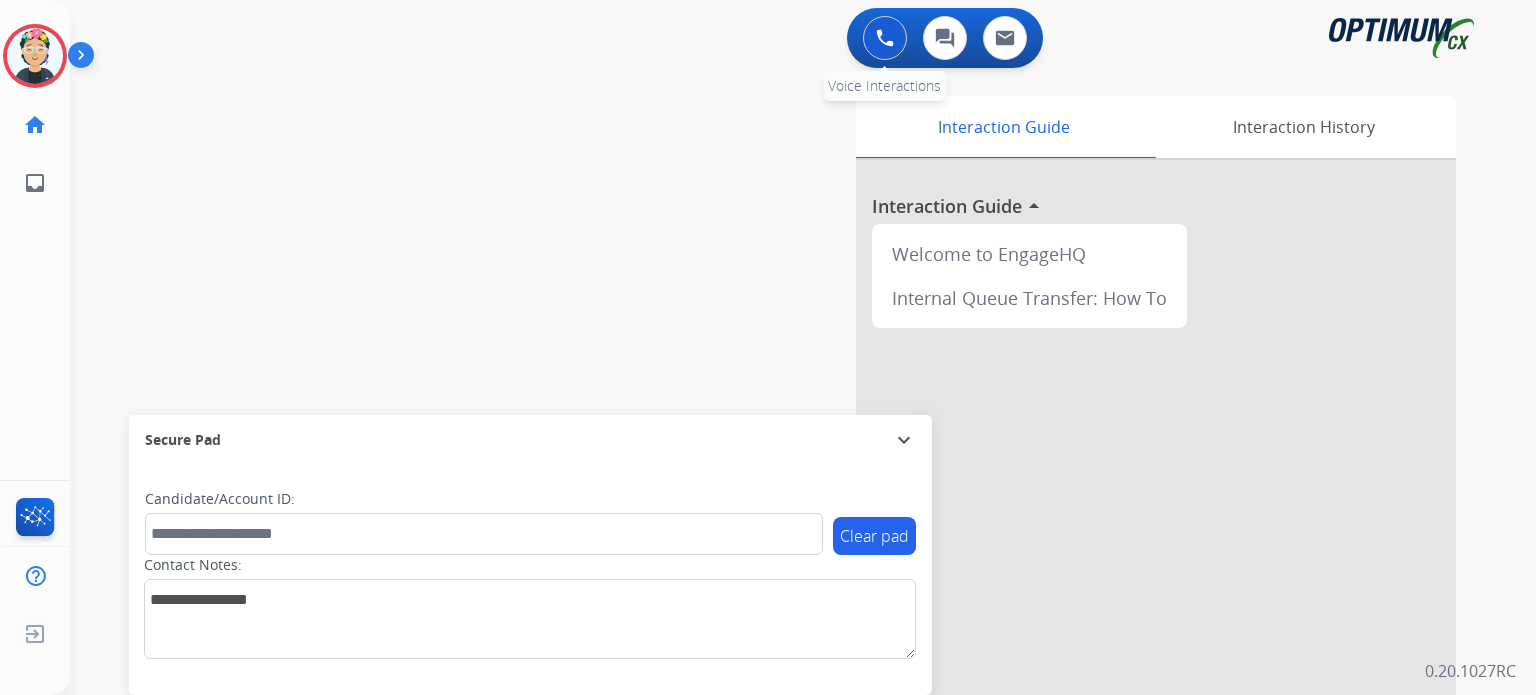 click at bounding box center (885, 38) 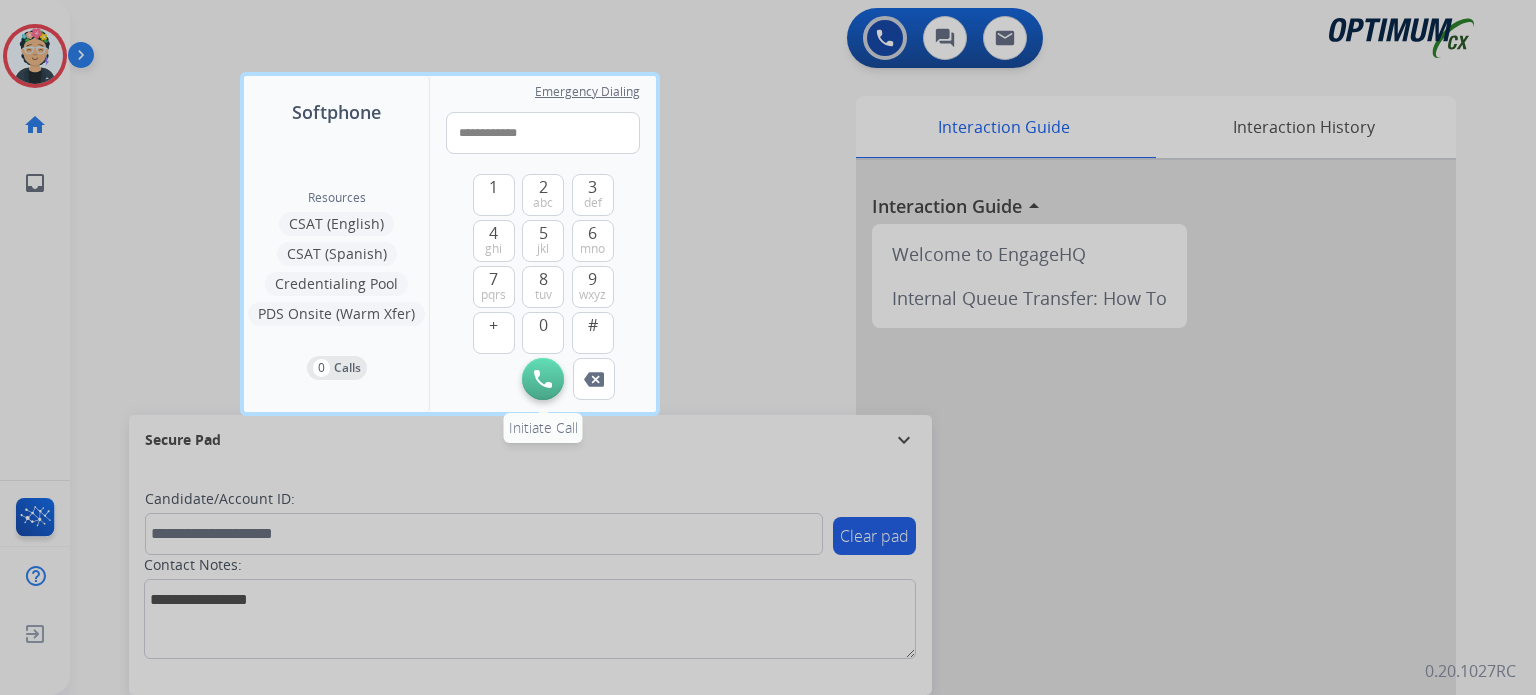 type on "**********" 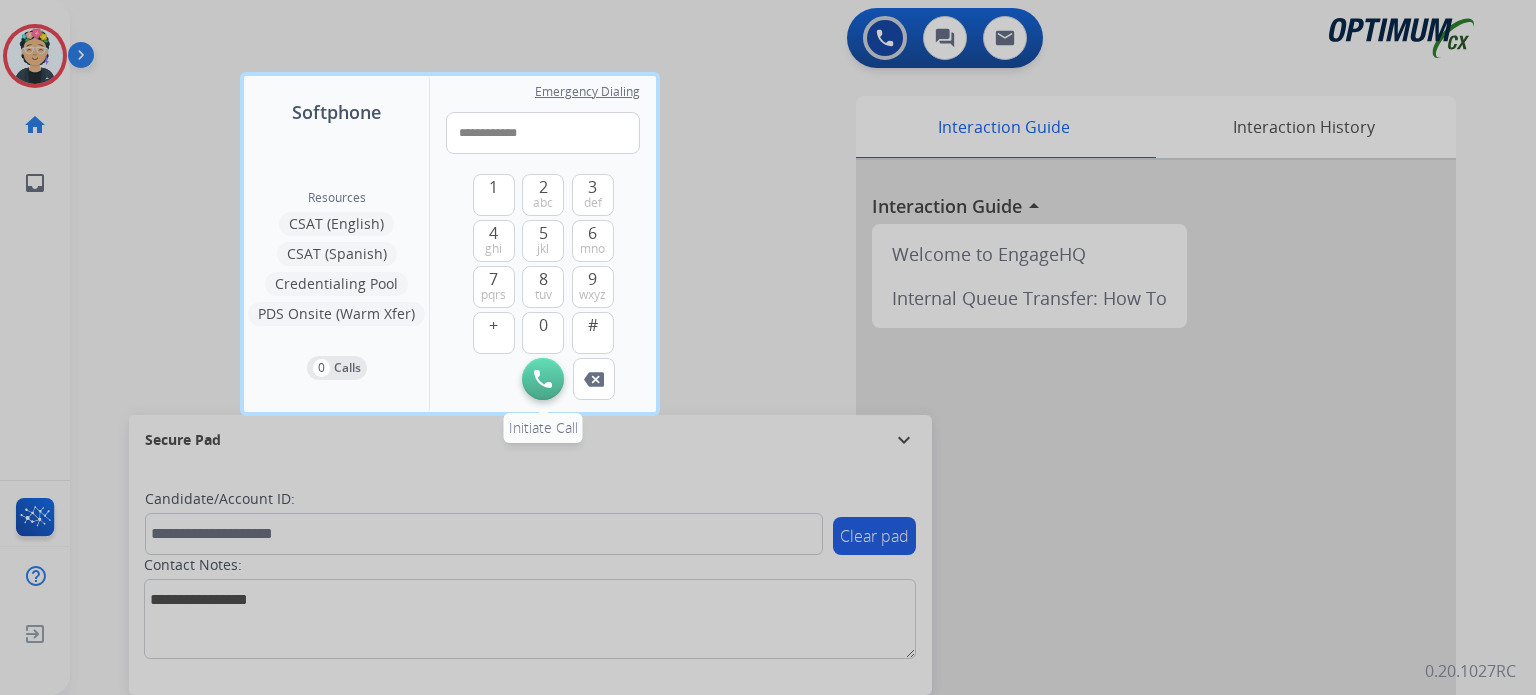 click on "Initiate Call" at bounding box center [543, 379] 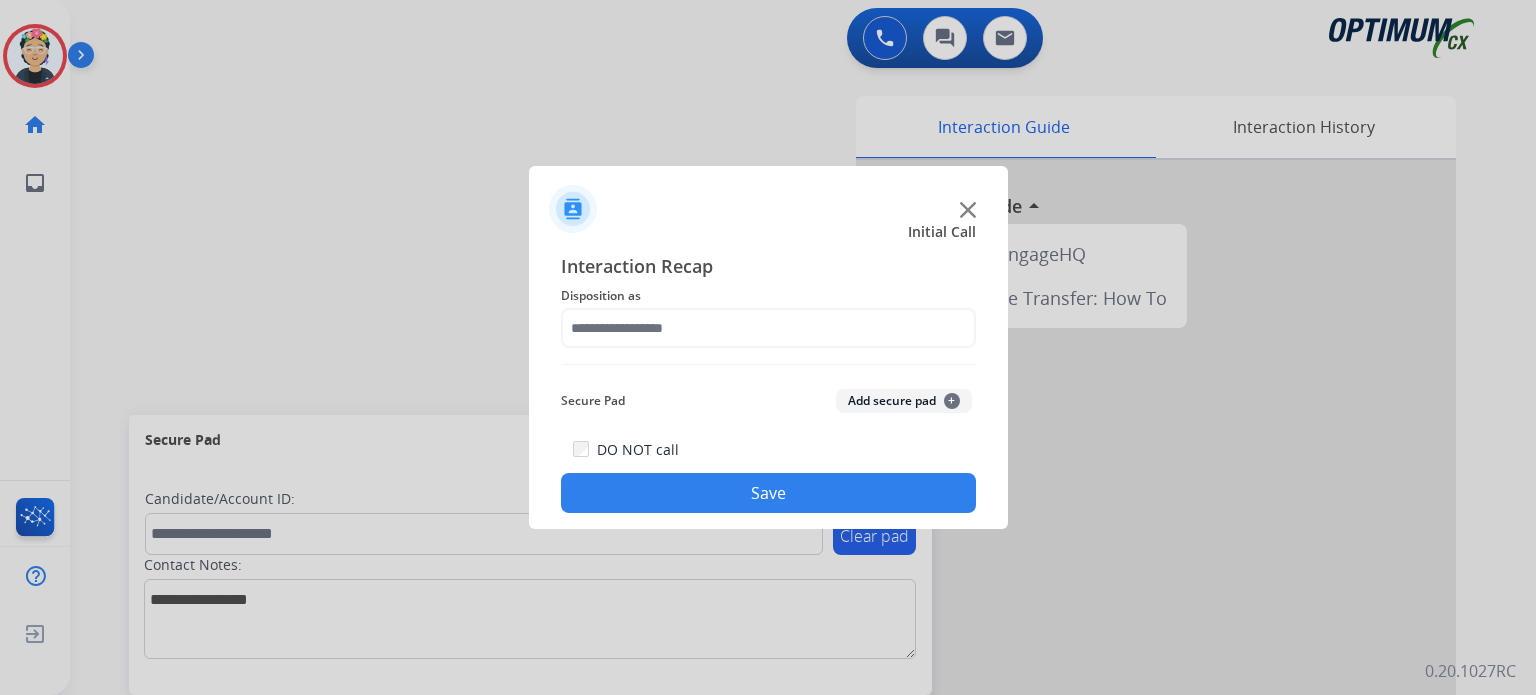 click 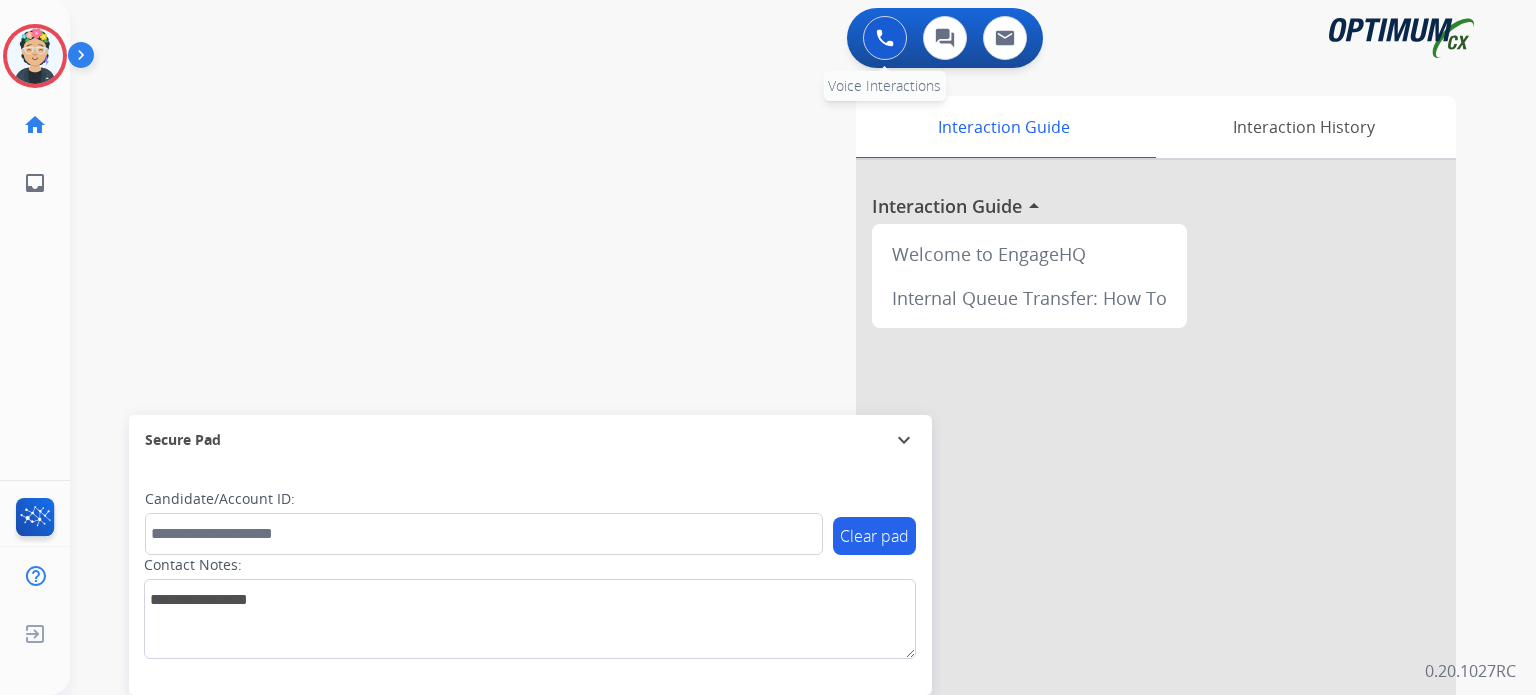 click at bounding box center (885, 38) 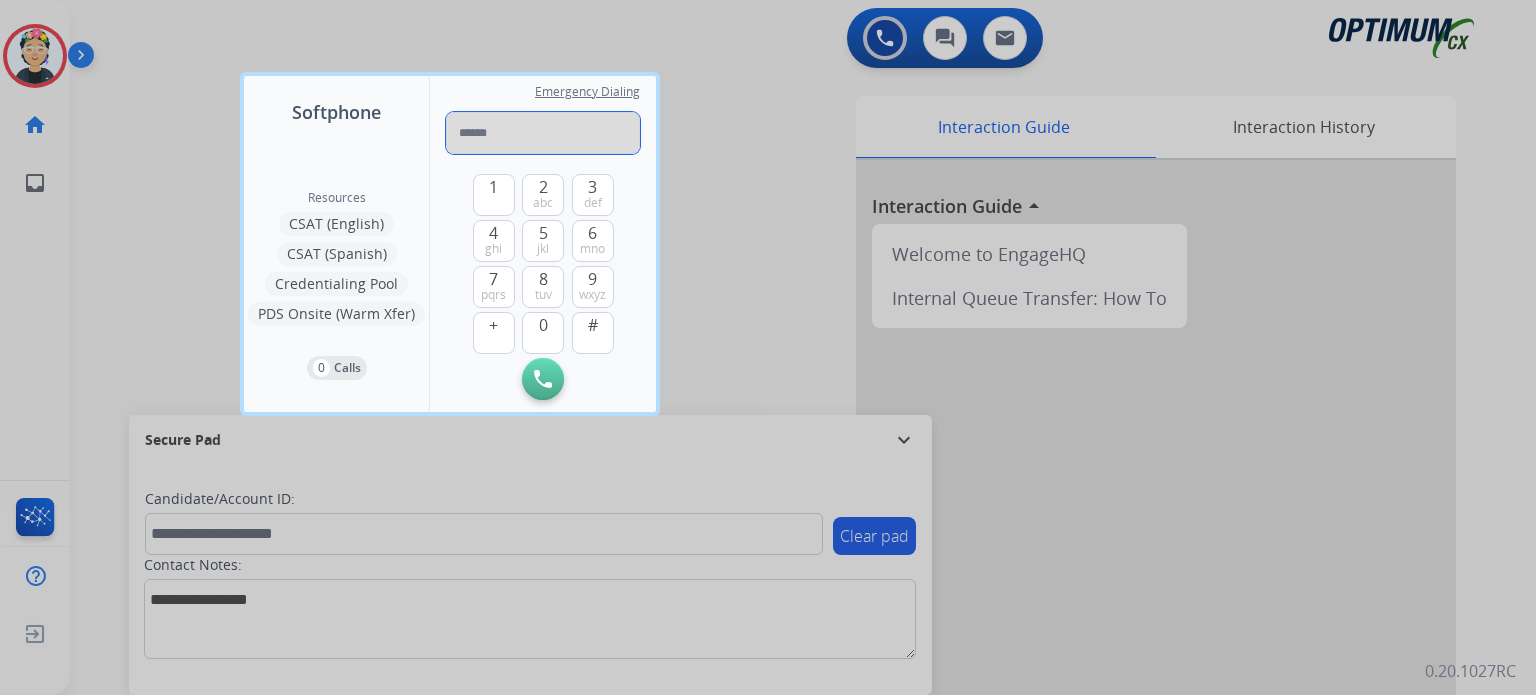 click at bounding box center (543, 133) 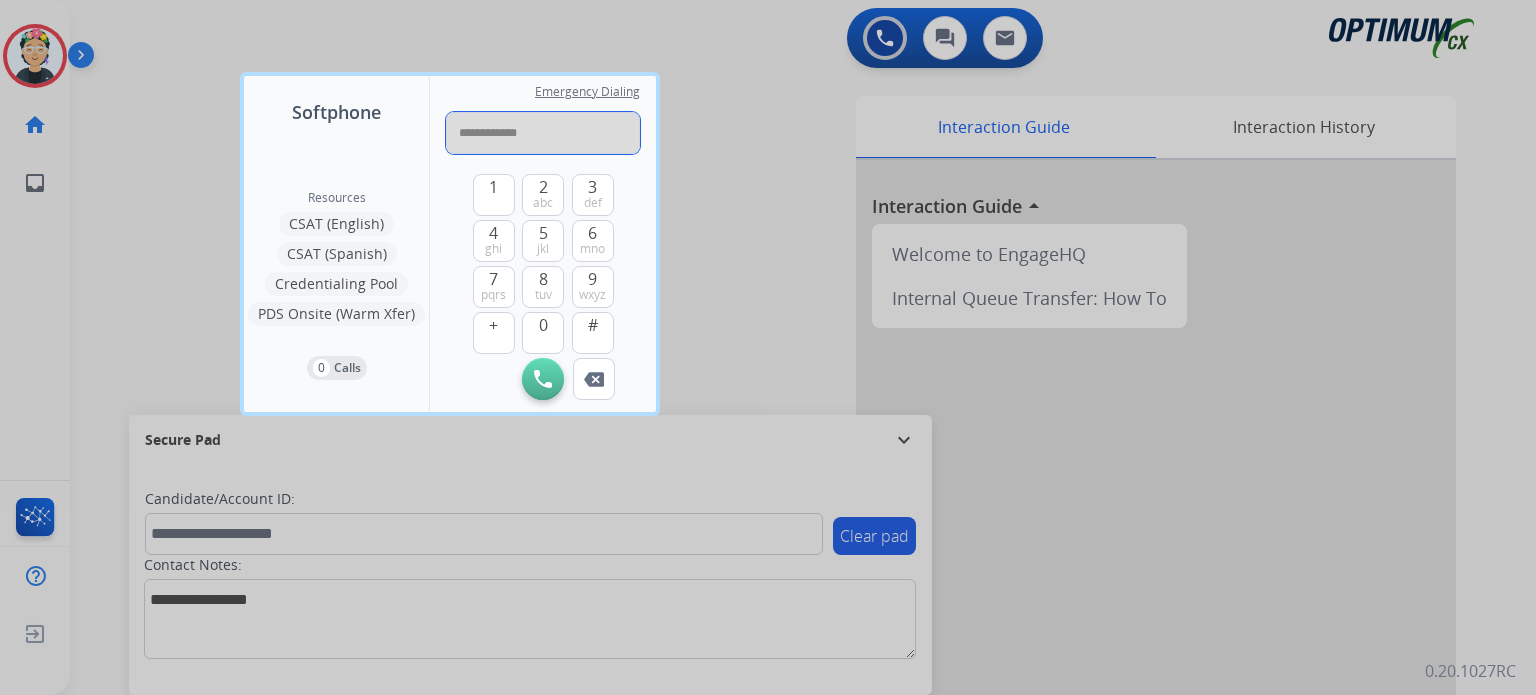 type on "**********" 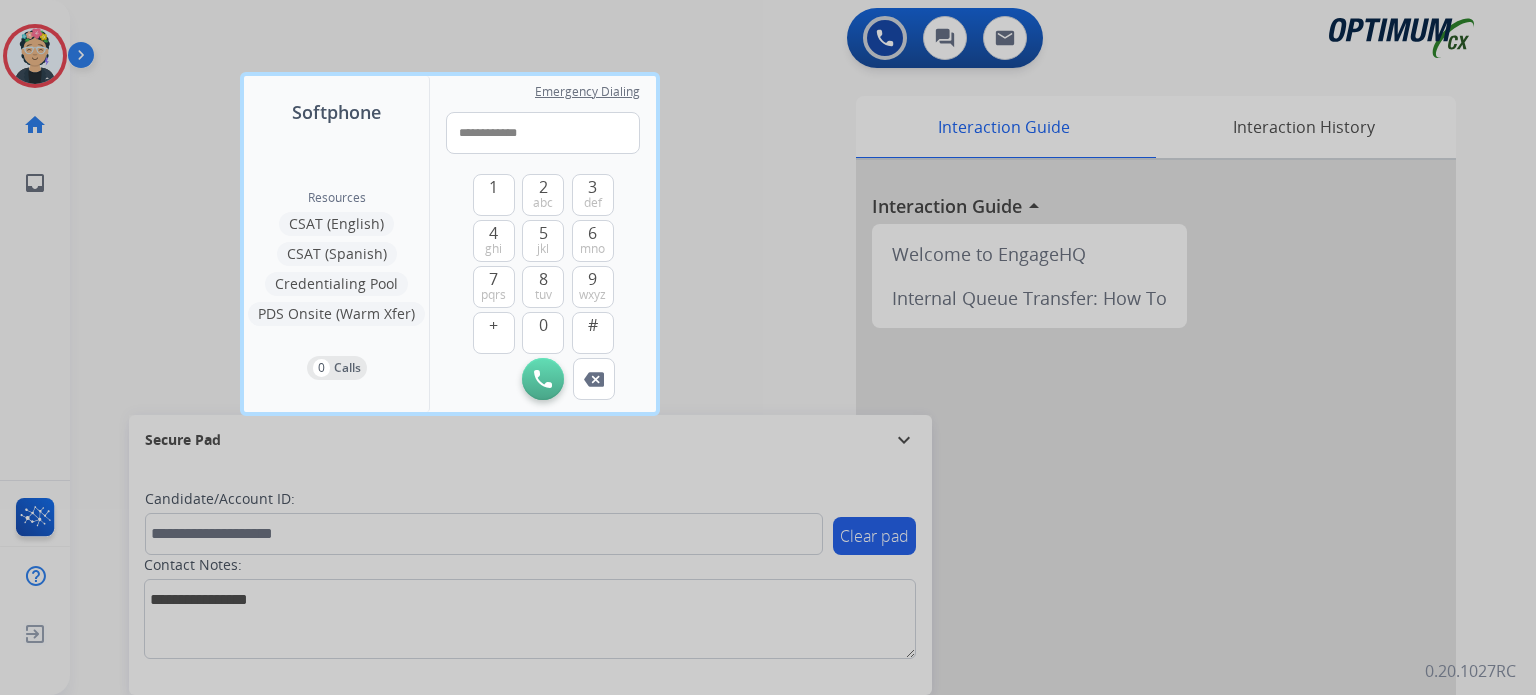 click on "Initiate Call" at bounding box center [543, 379] 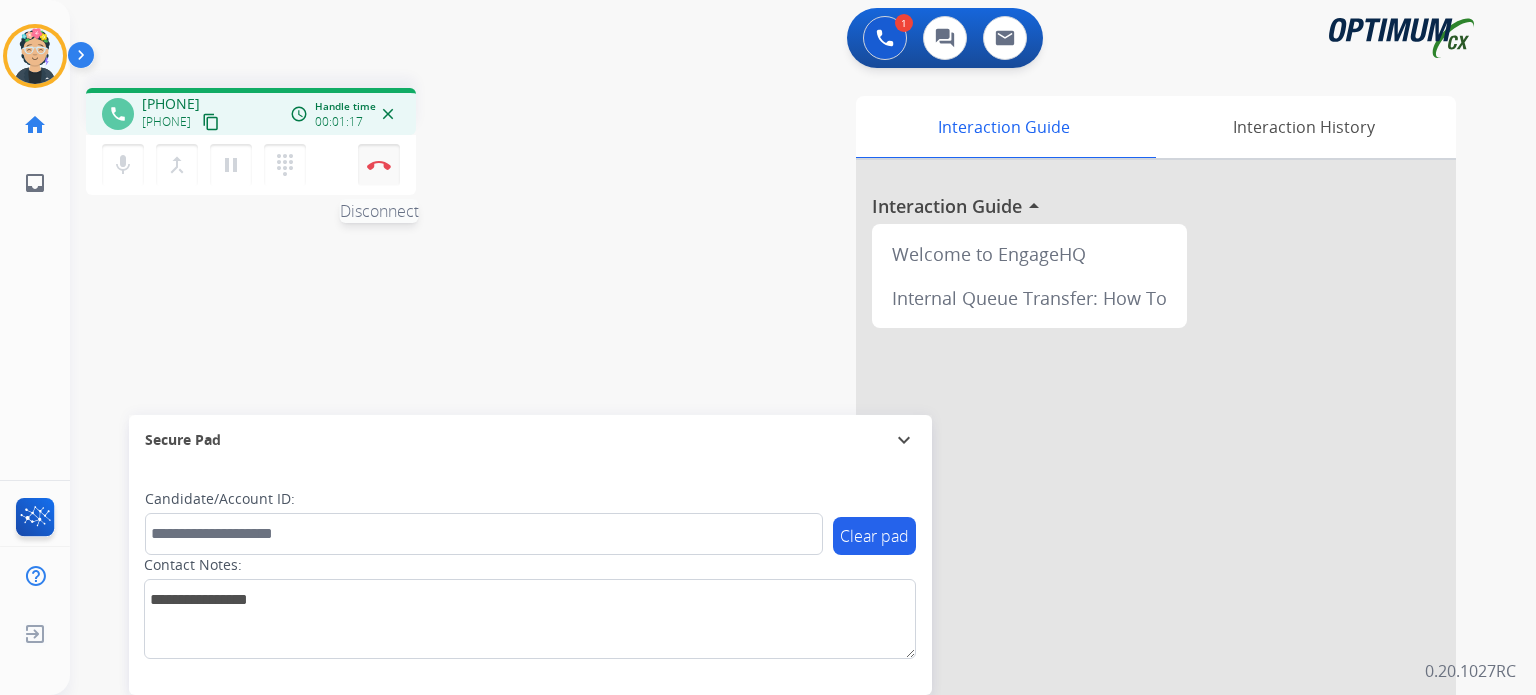 click at bounding box center (379, 165) 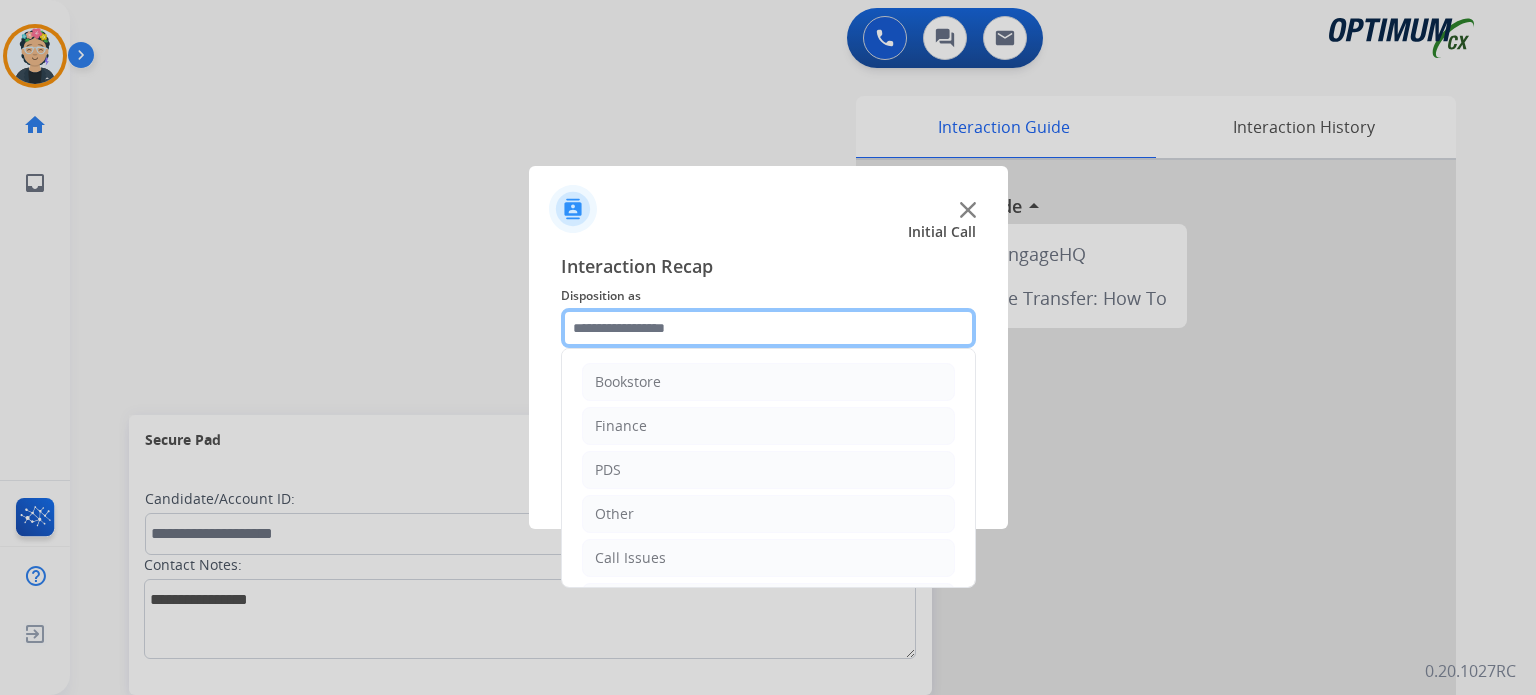 click 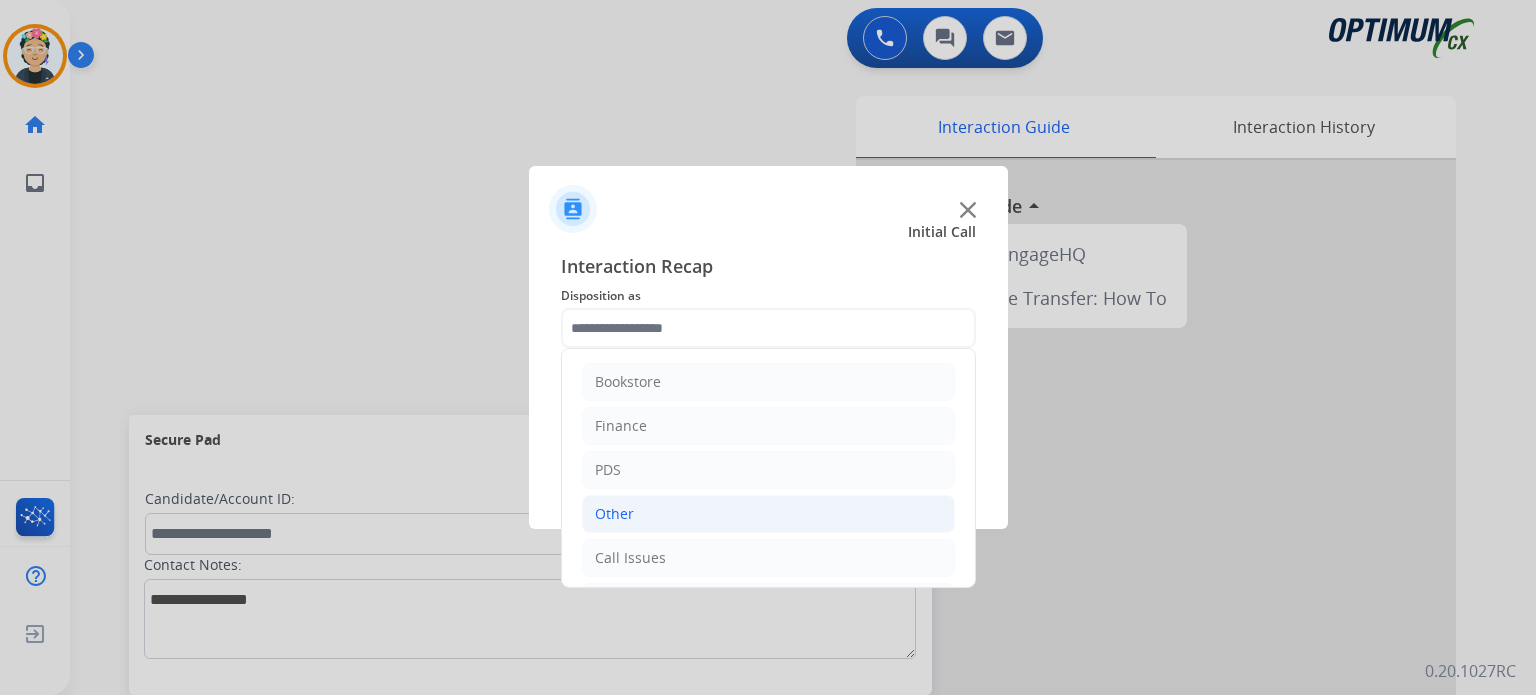 click on "Other" 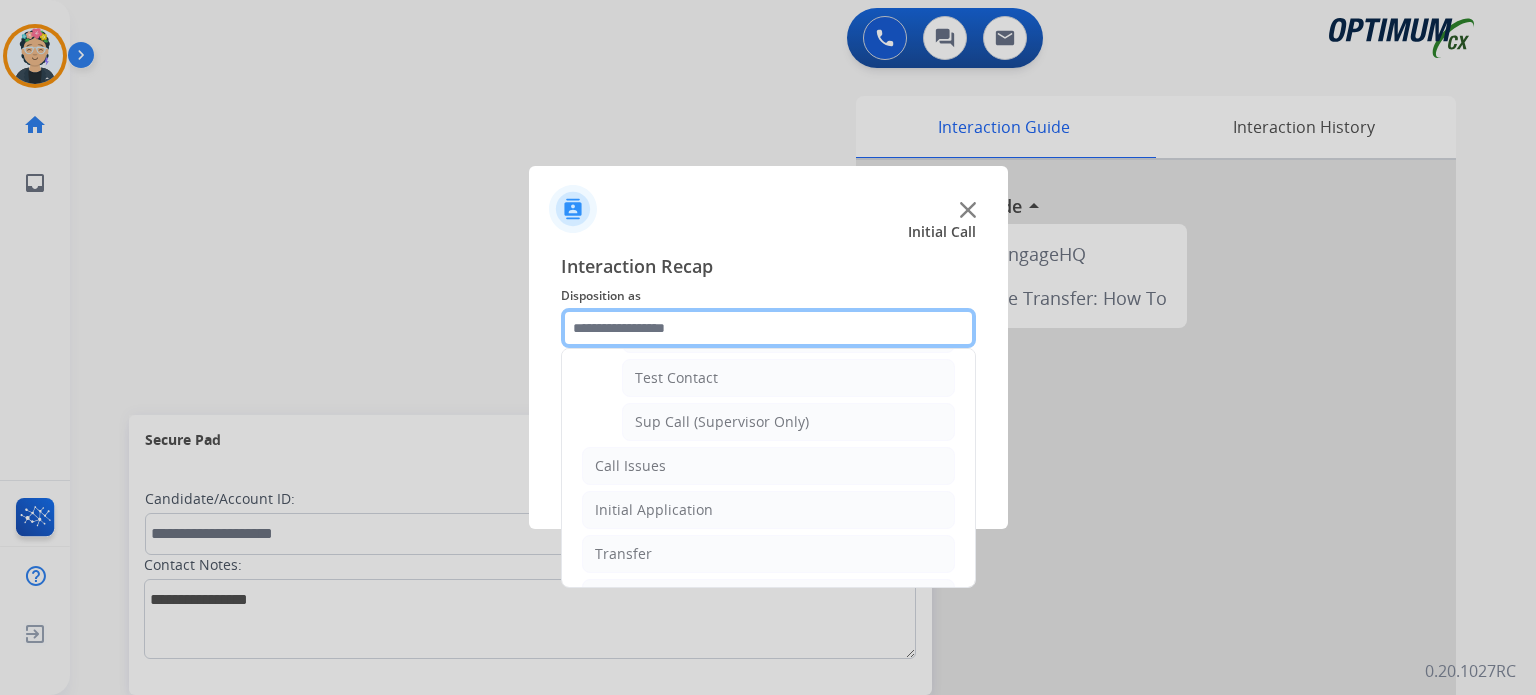 scroll, scrollTop: 481, scrollLeft: 0, axis: vertical 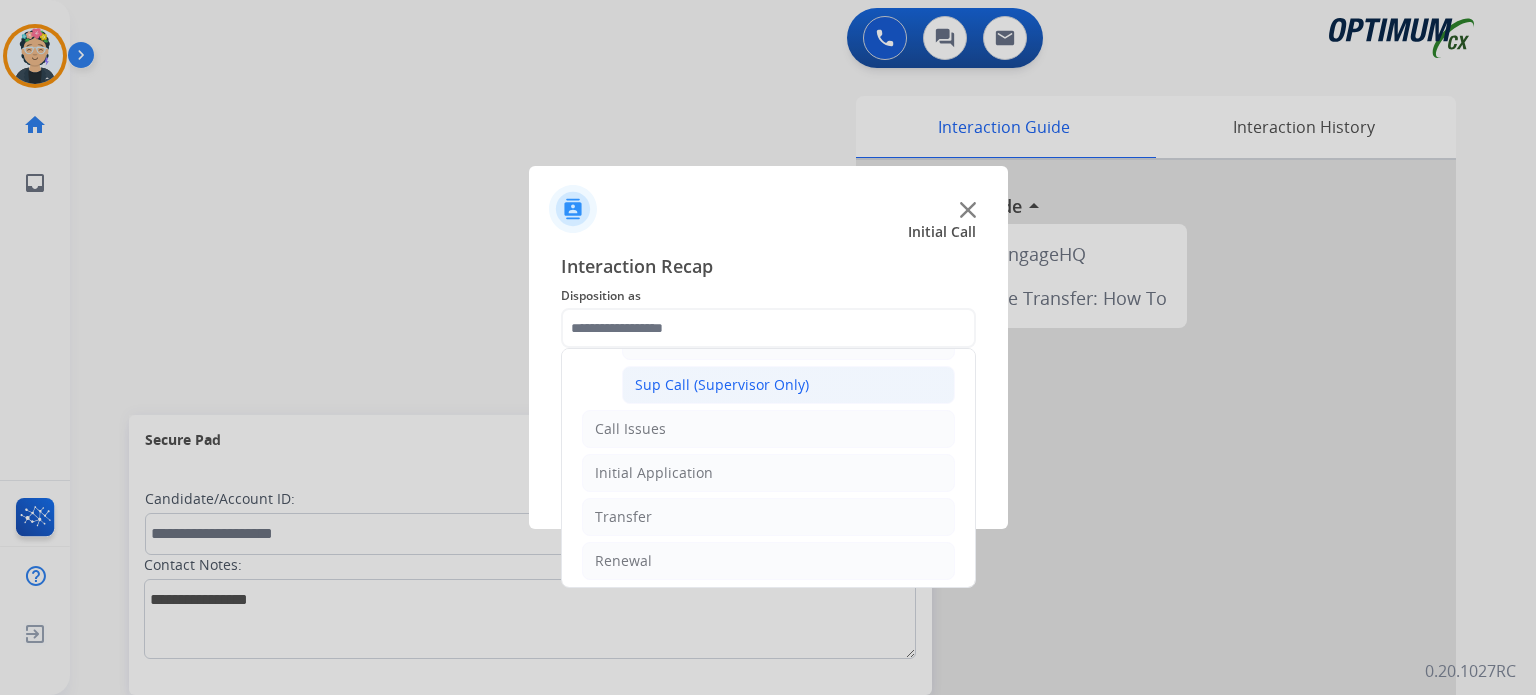 click on "Sup Call (Supervisor Only)" 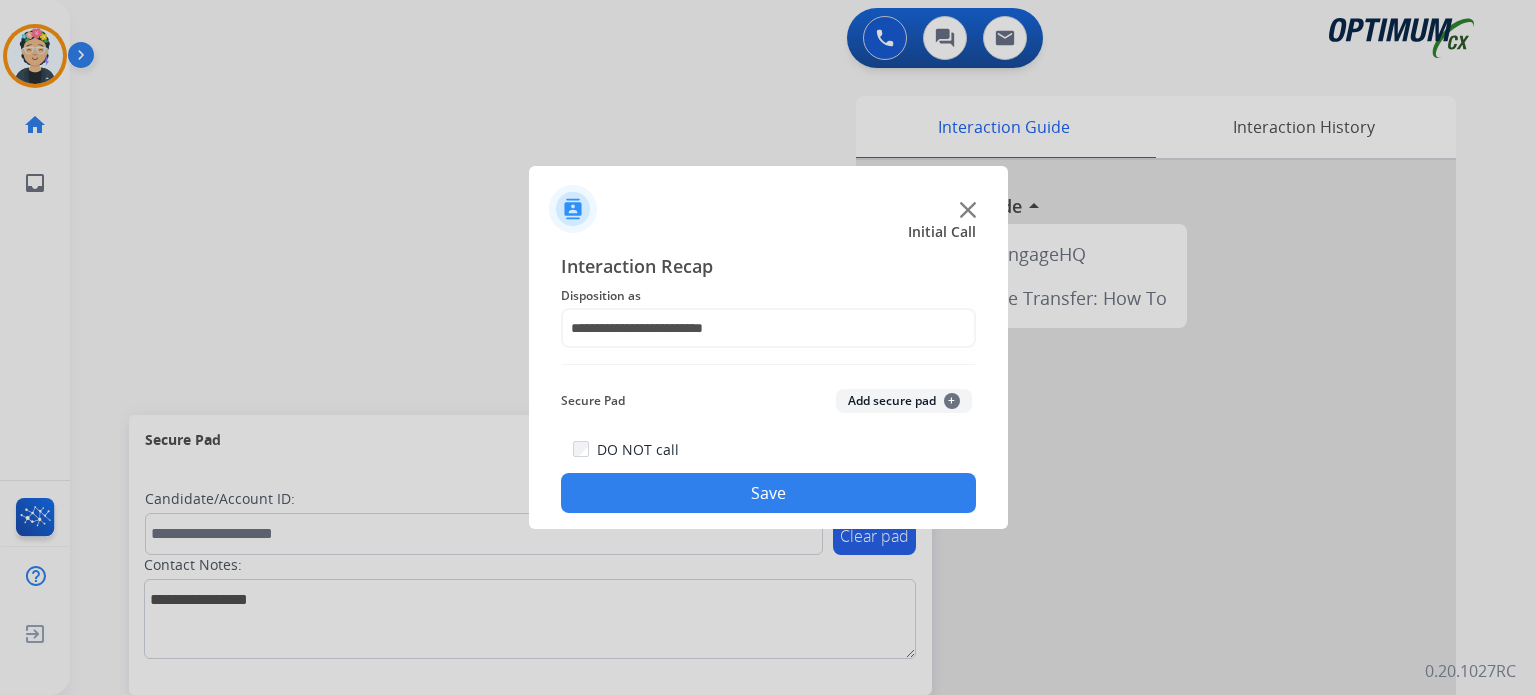 click on "Add secure pad  +" 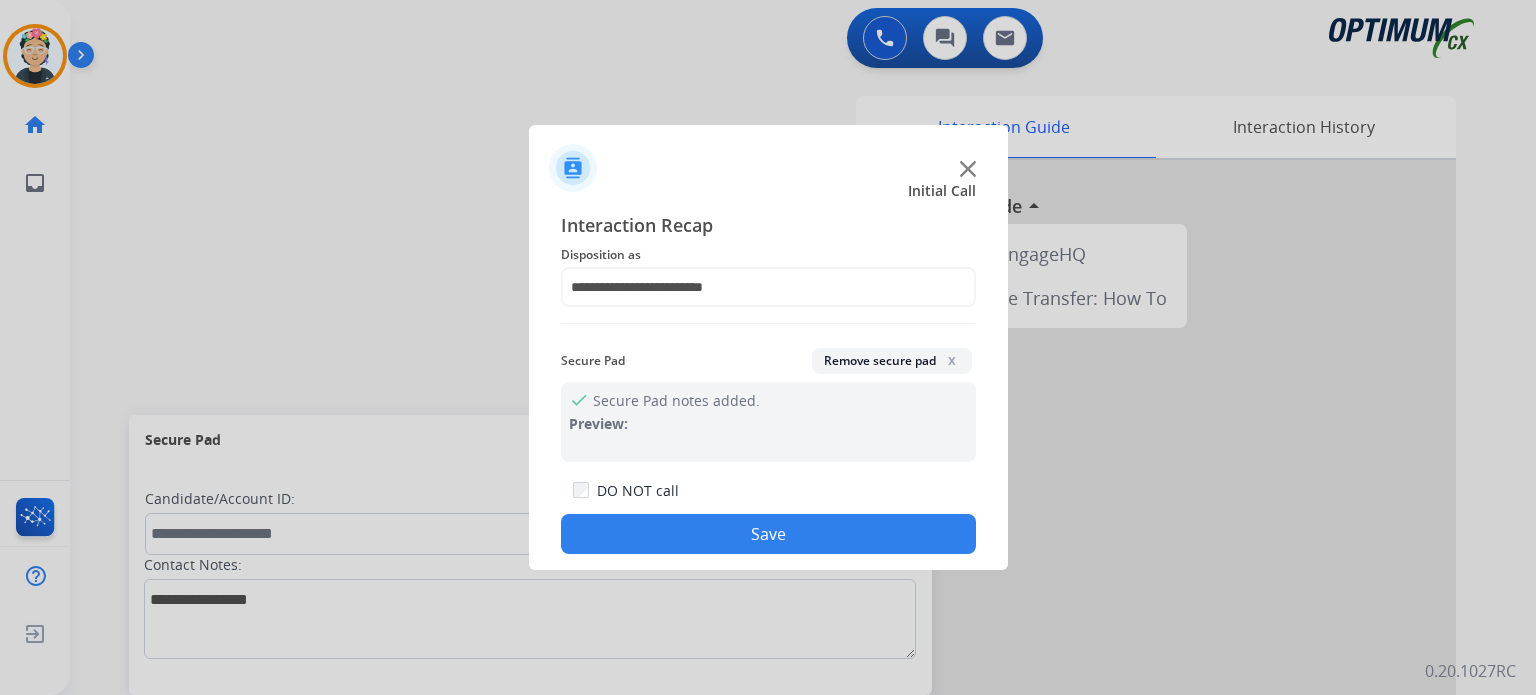 click on "Save" 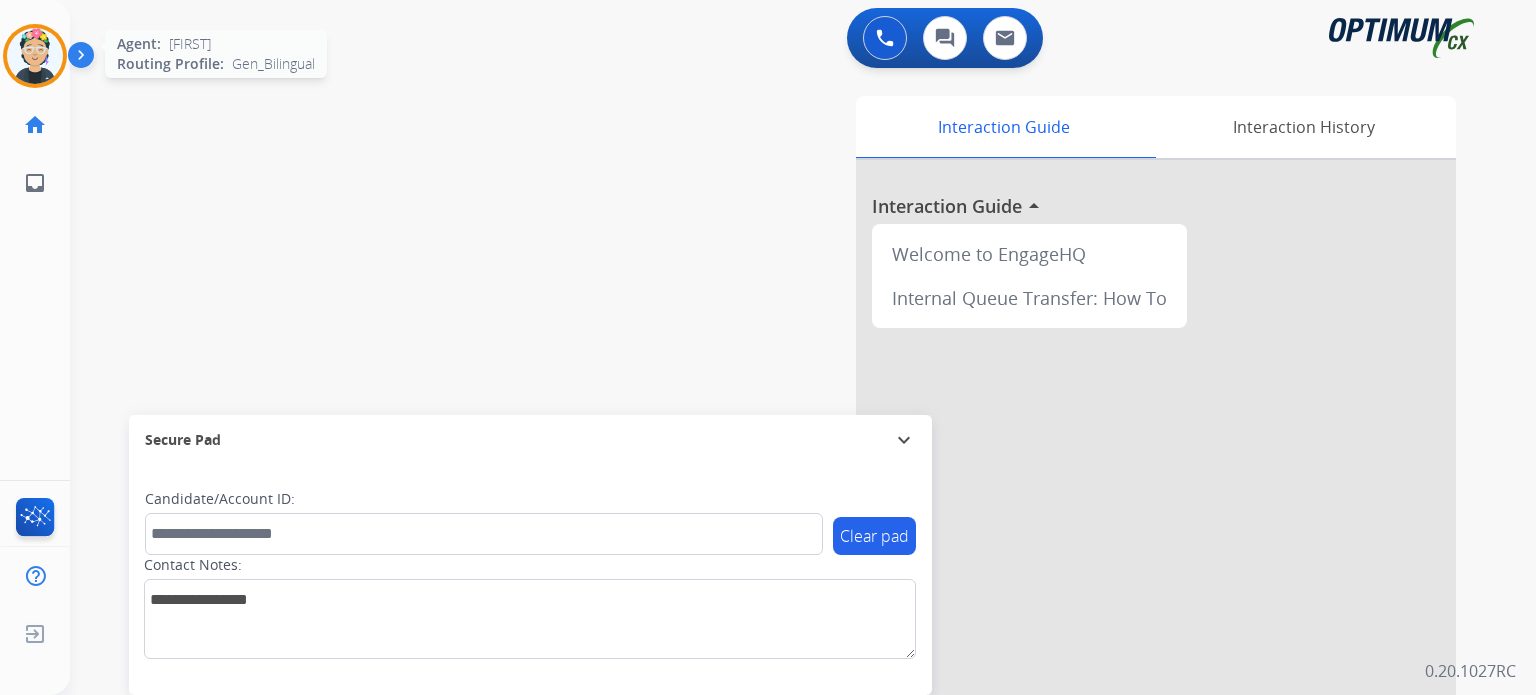 click at bounding box center (35, 56) 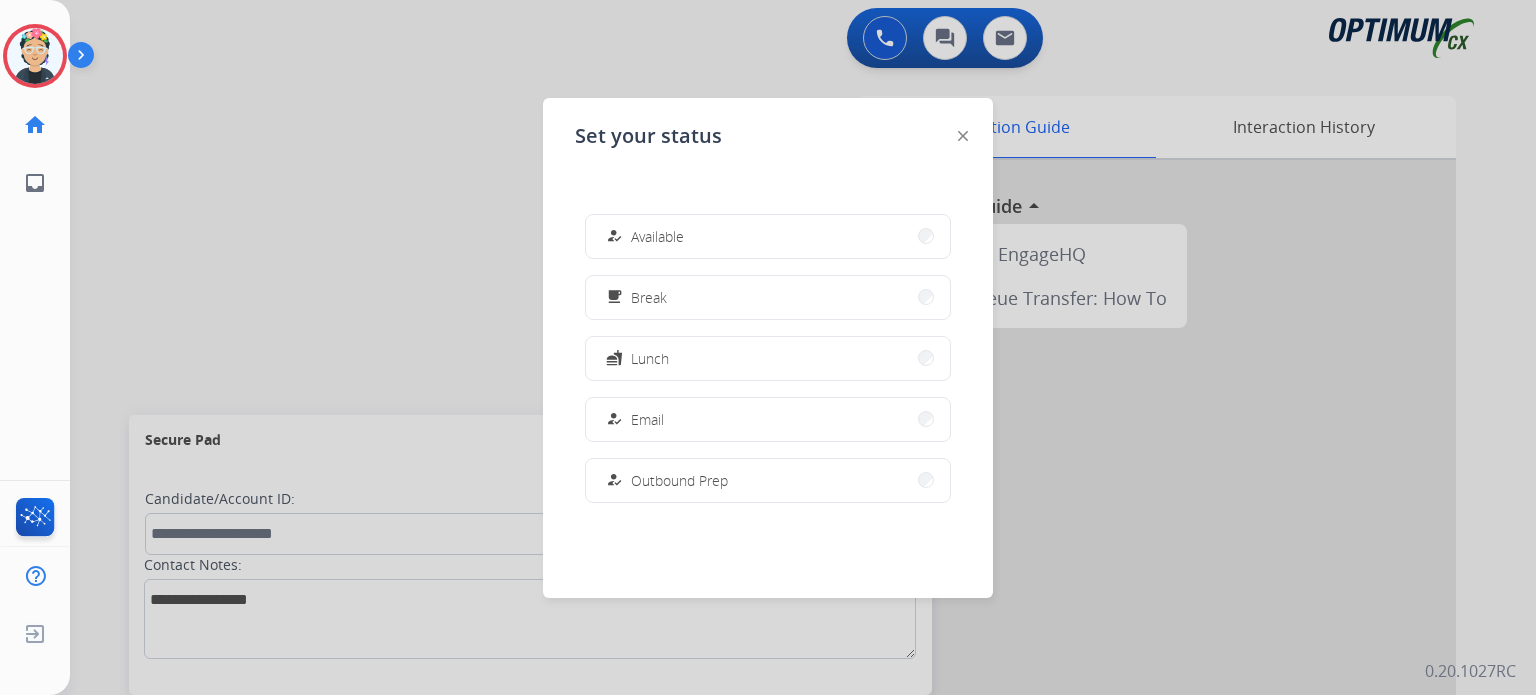 click 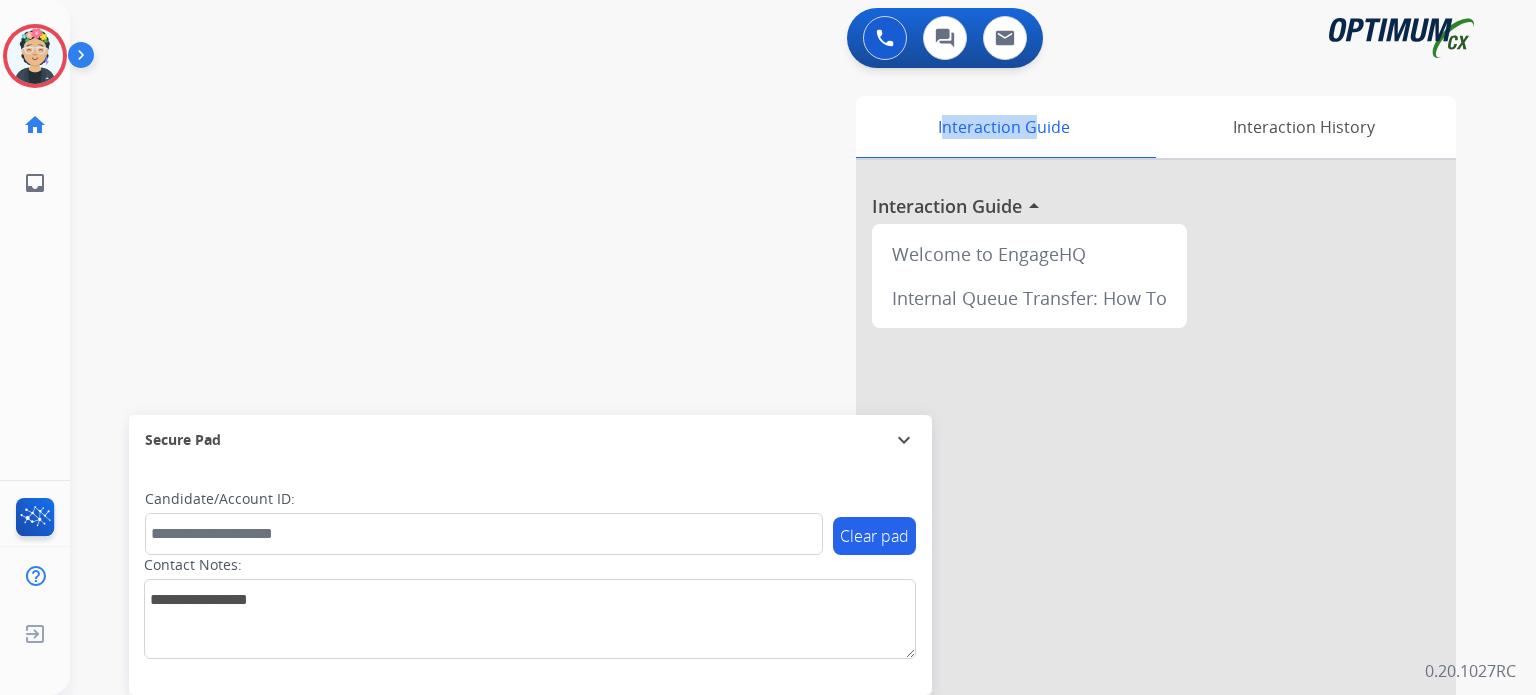 click on "Interaction Guide" at bounding box center (1003, 127) 